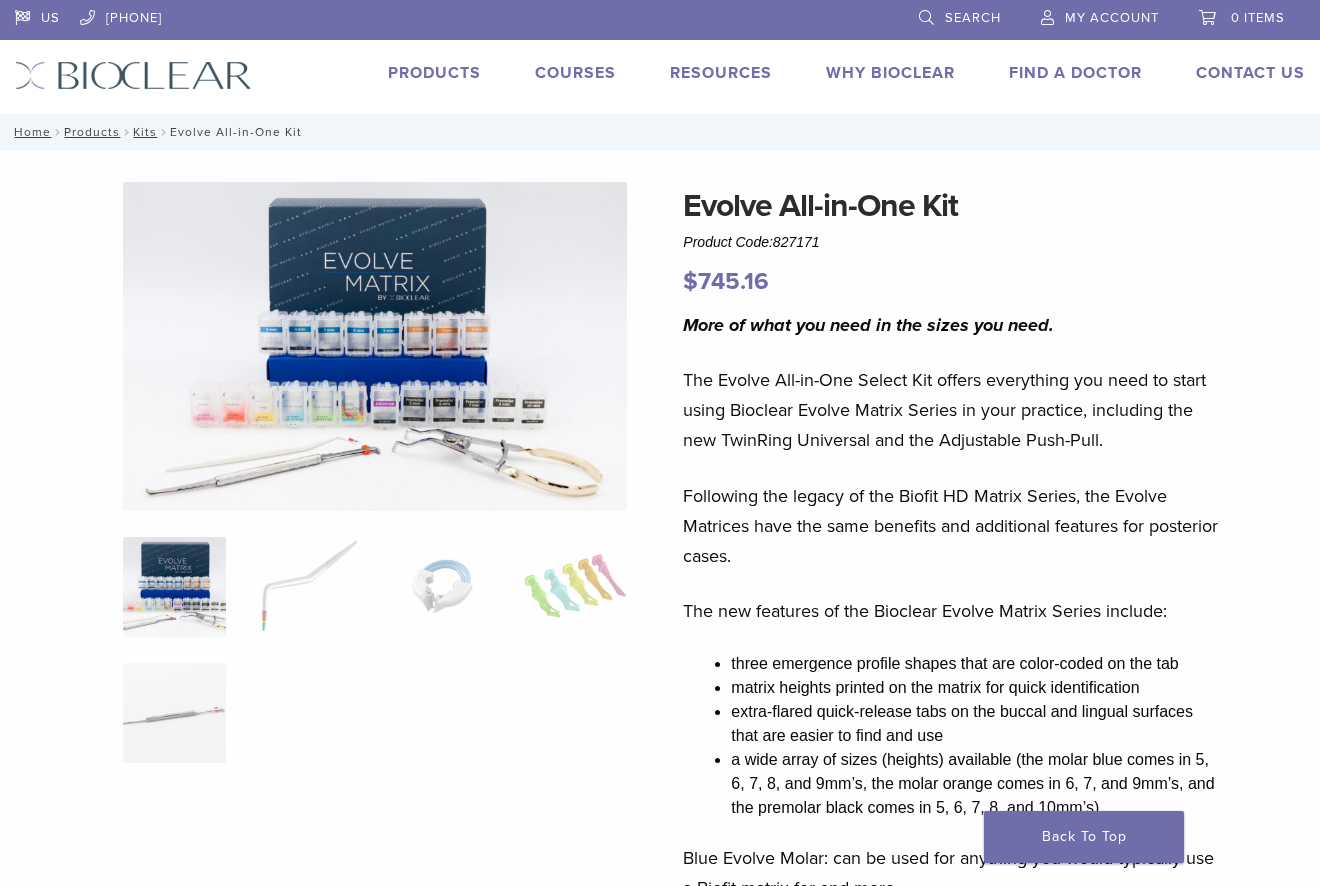 scroll, scrollTop: 0, scrollLeft: 0, axis: both 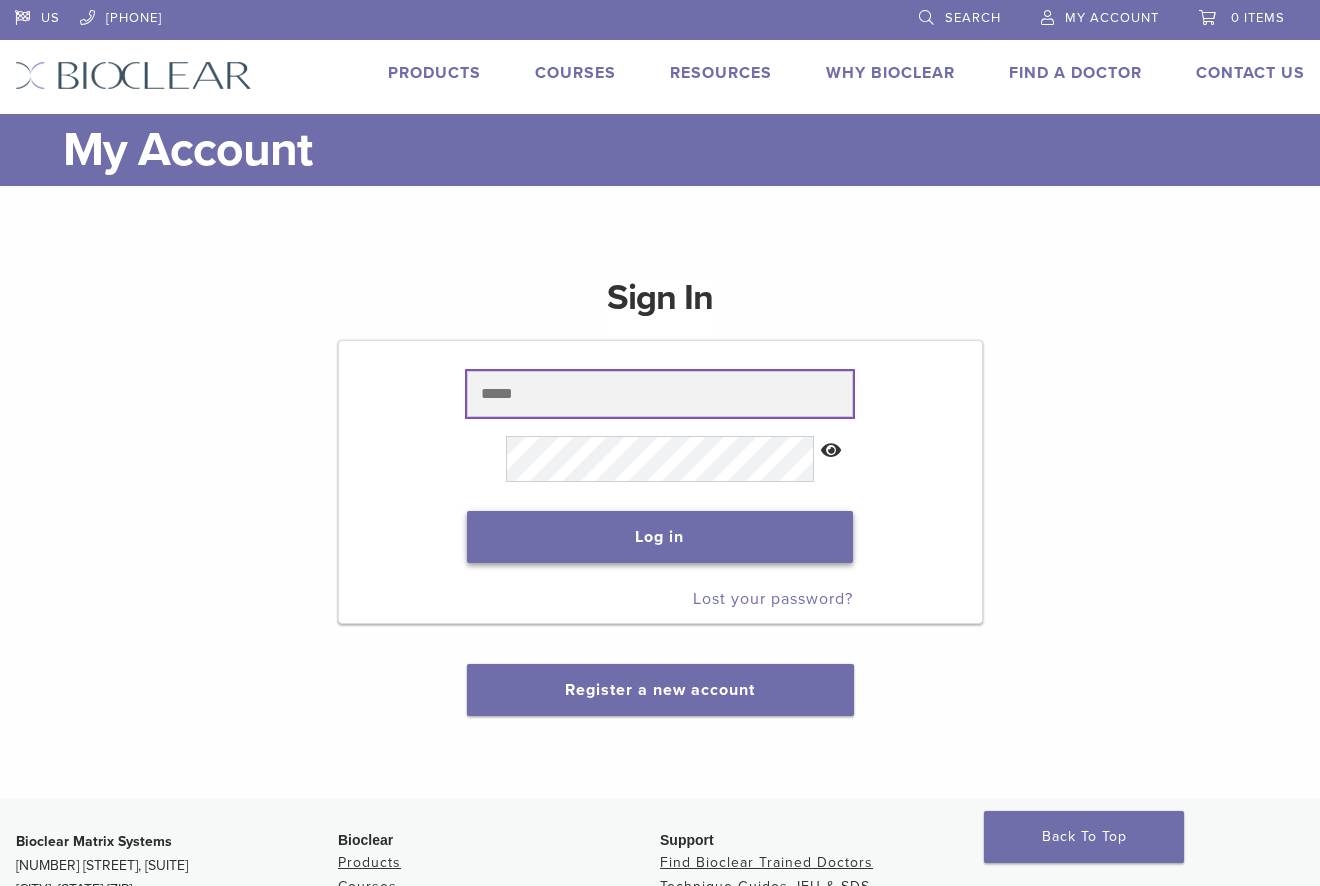 type on "**********" 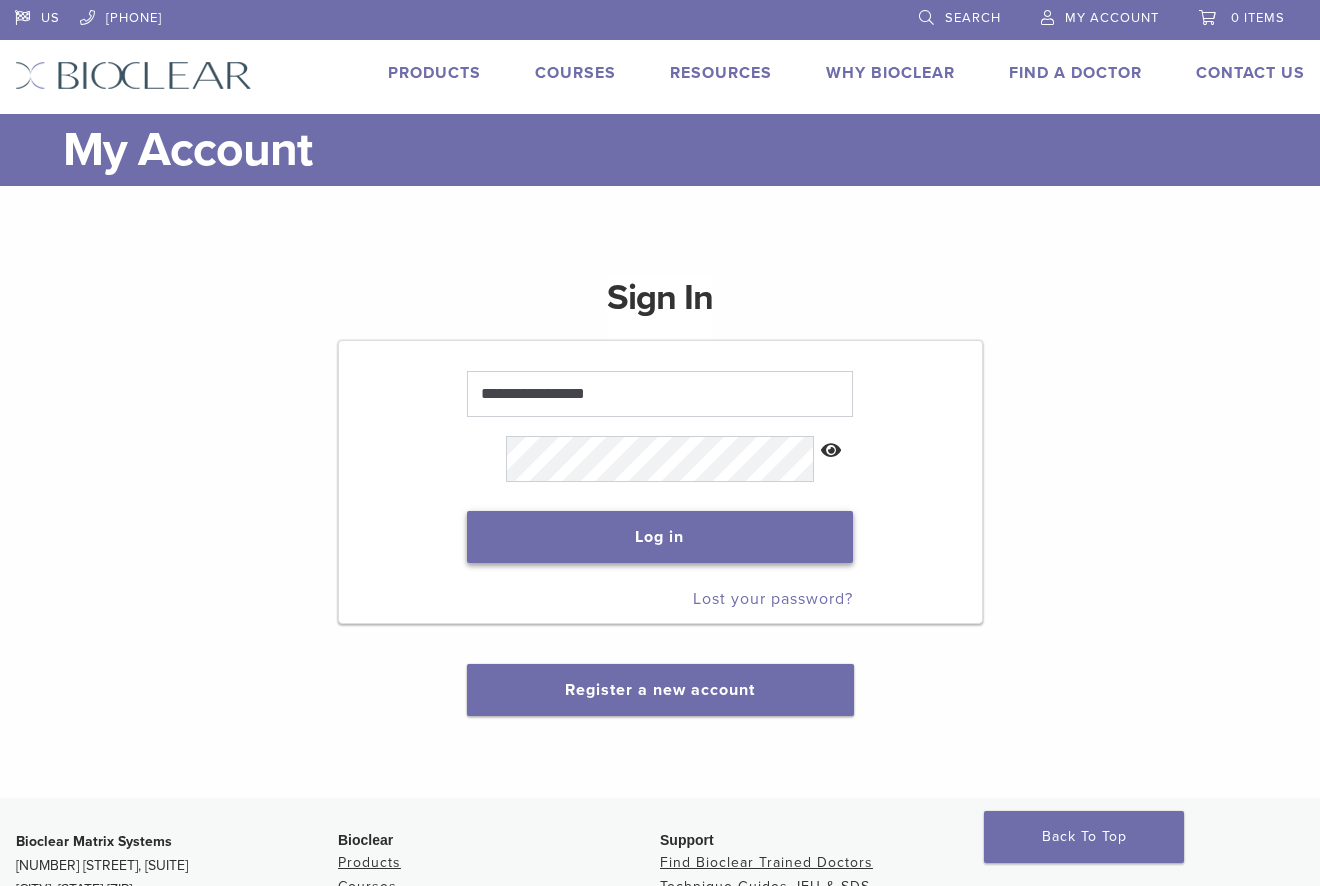 click on "Log in" at bounding box center [660, 537] 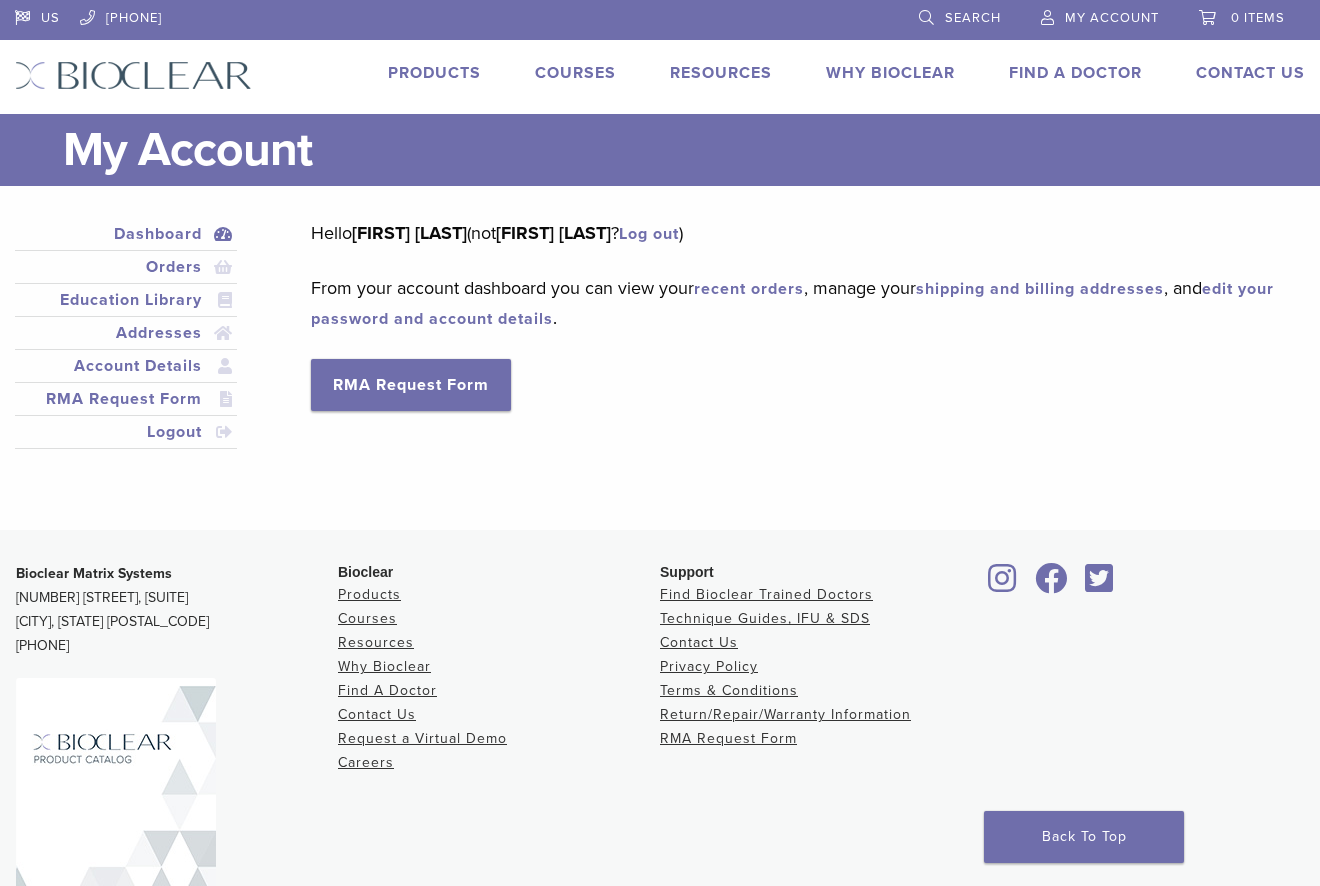 scroll, scrollTop: 0, scrollLeft: 0, axis: both 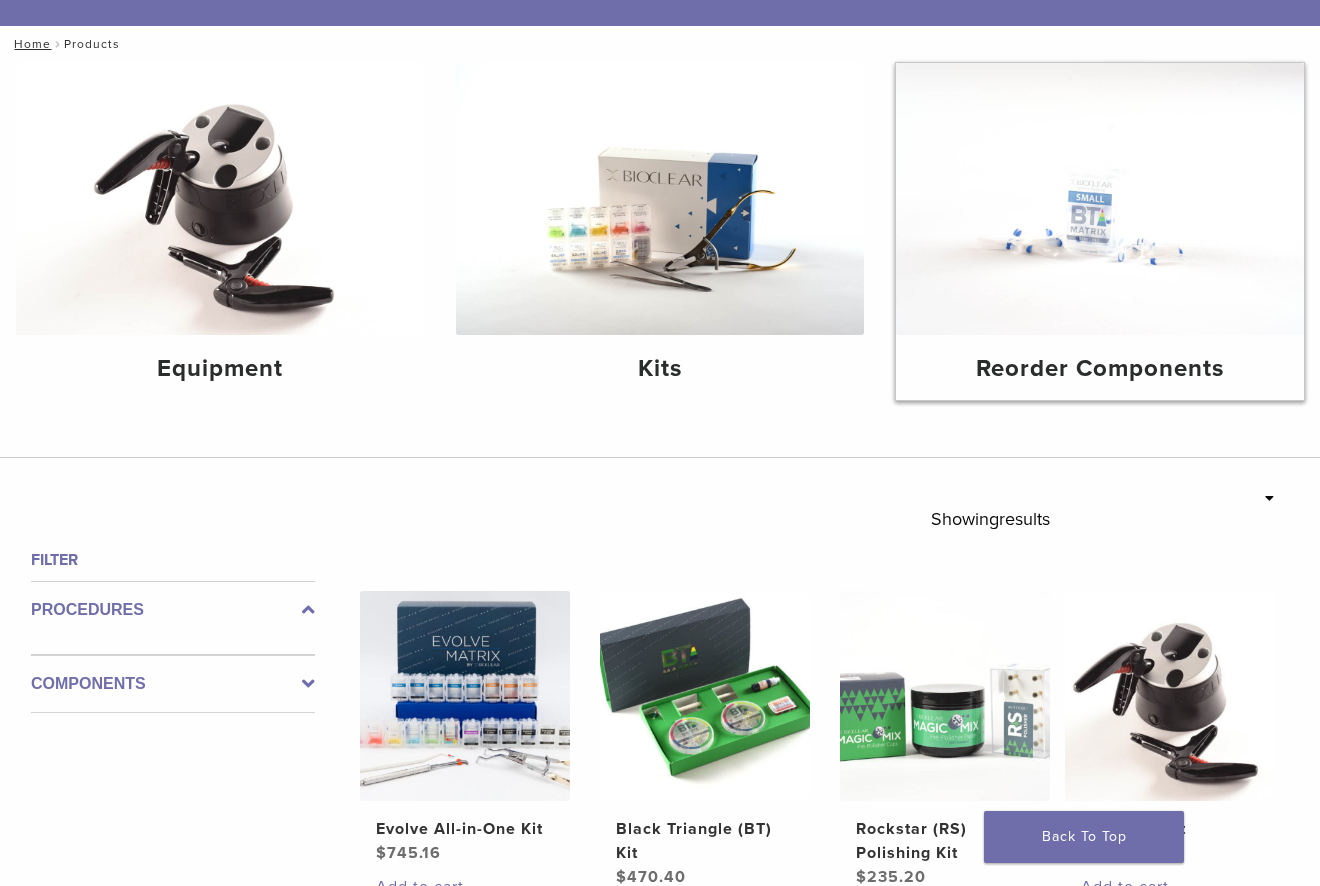 click at bounding box center (1100, 199) 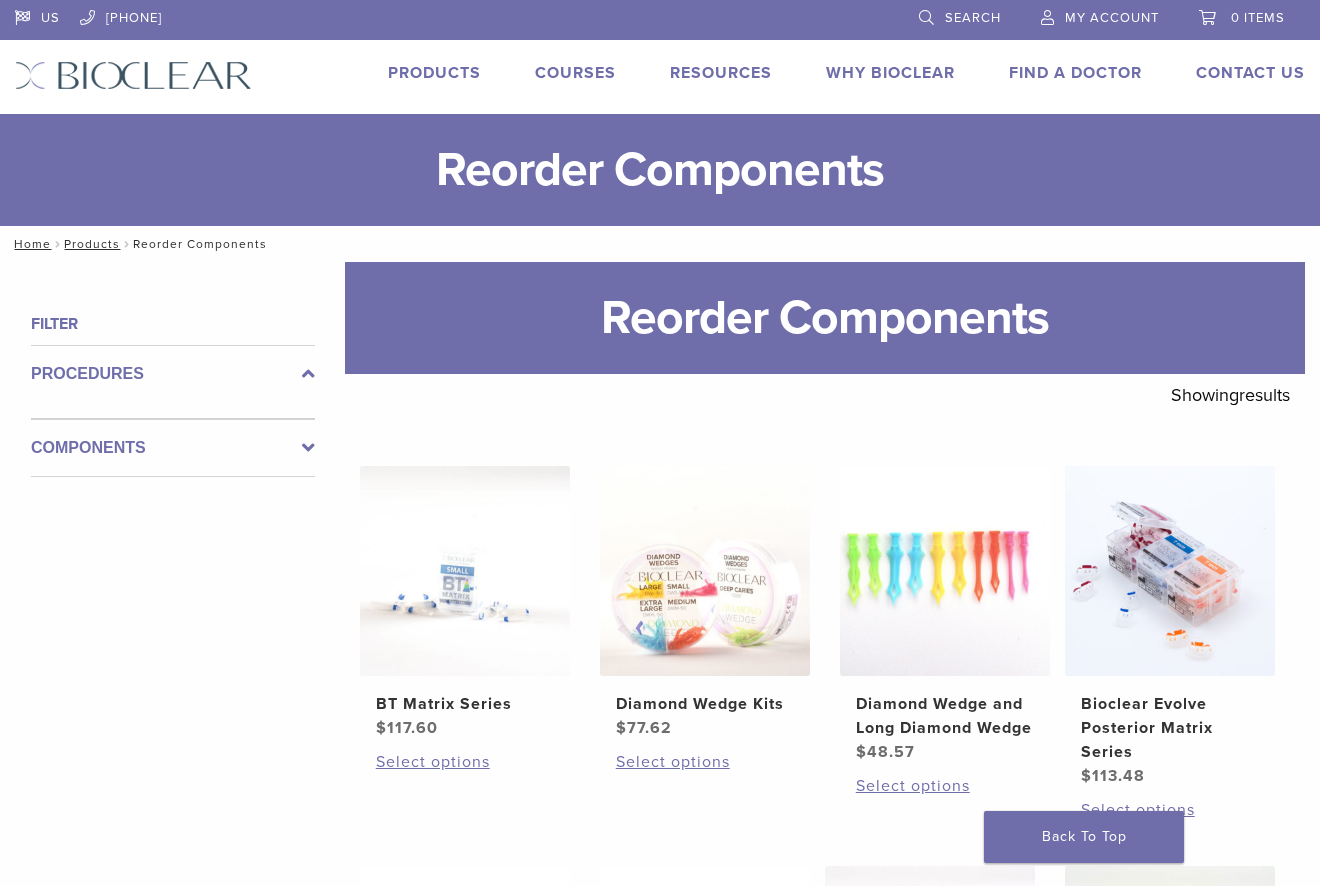 scroll, scrollTop: 0, scrollLeft: 0, axis: both 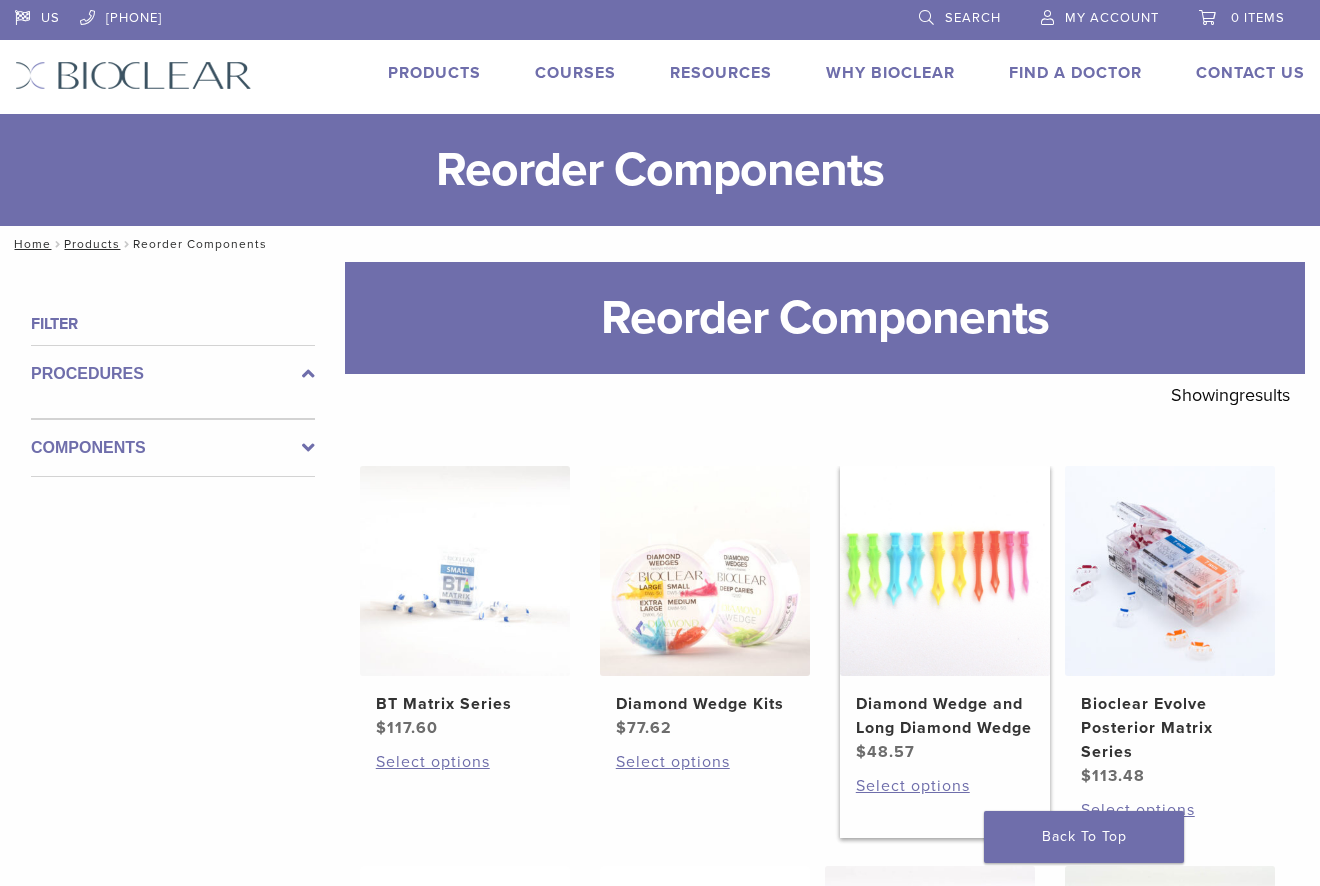 click at bounding box center (945, 571) 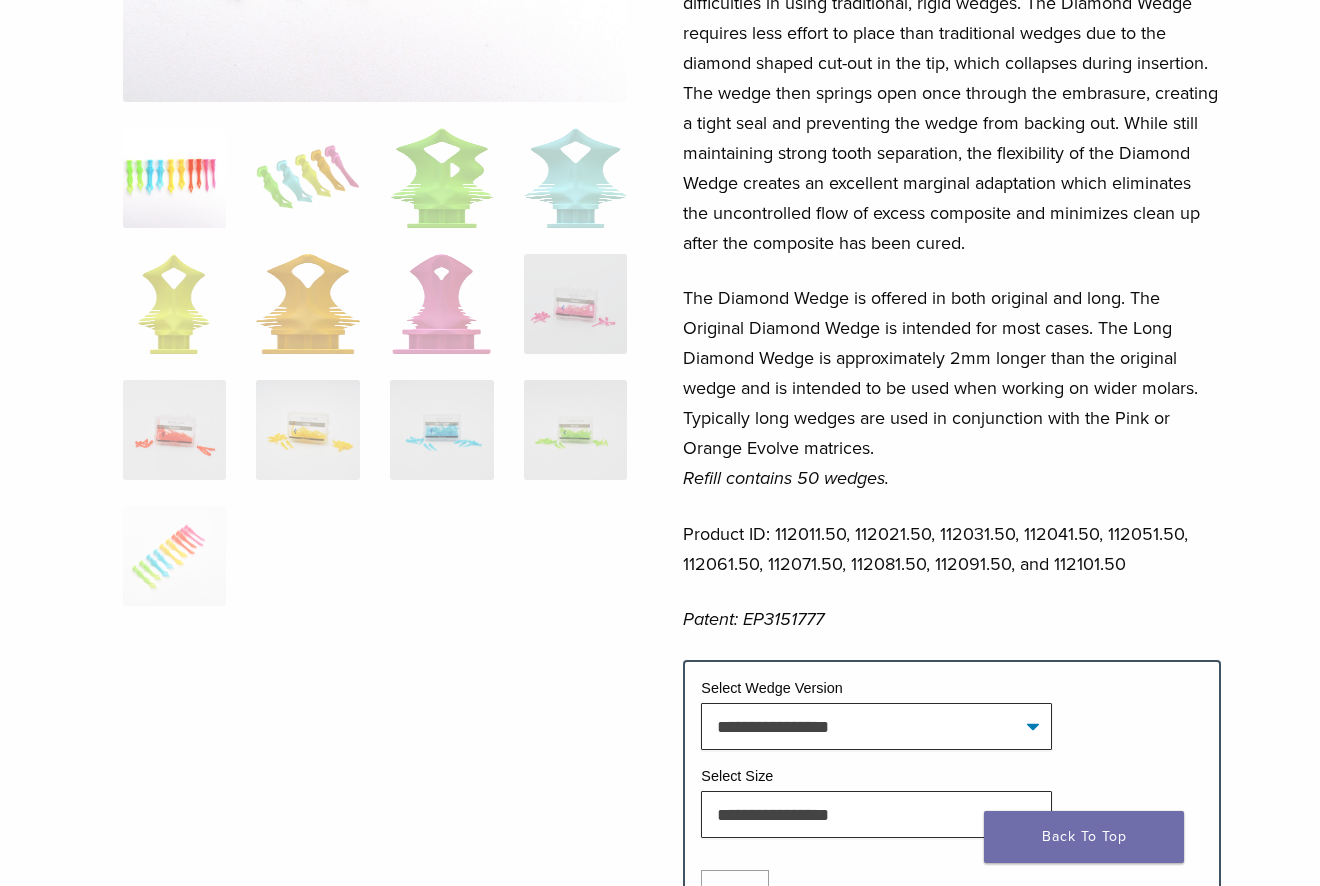 scroll, scrollTop: 900, scrollLeft: 0, axis: vertical 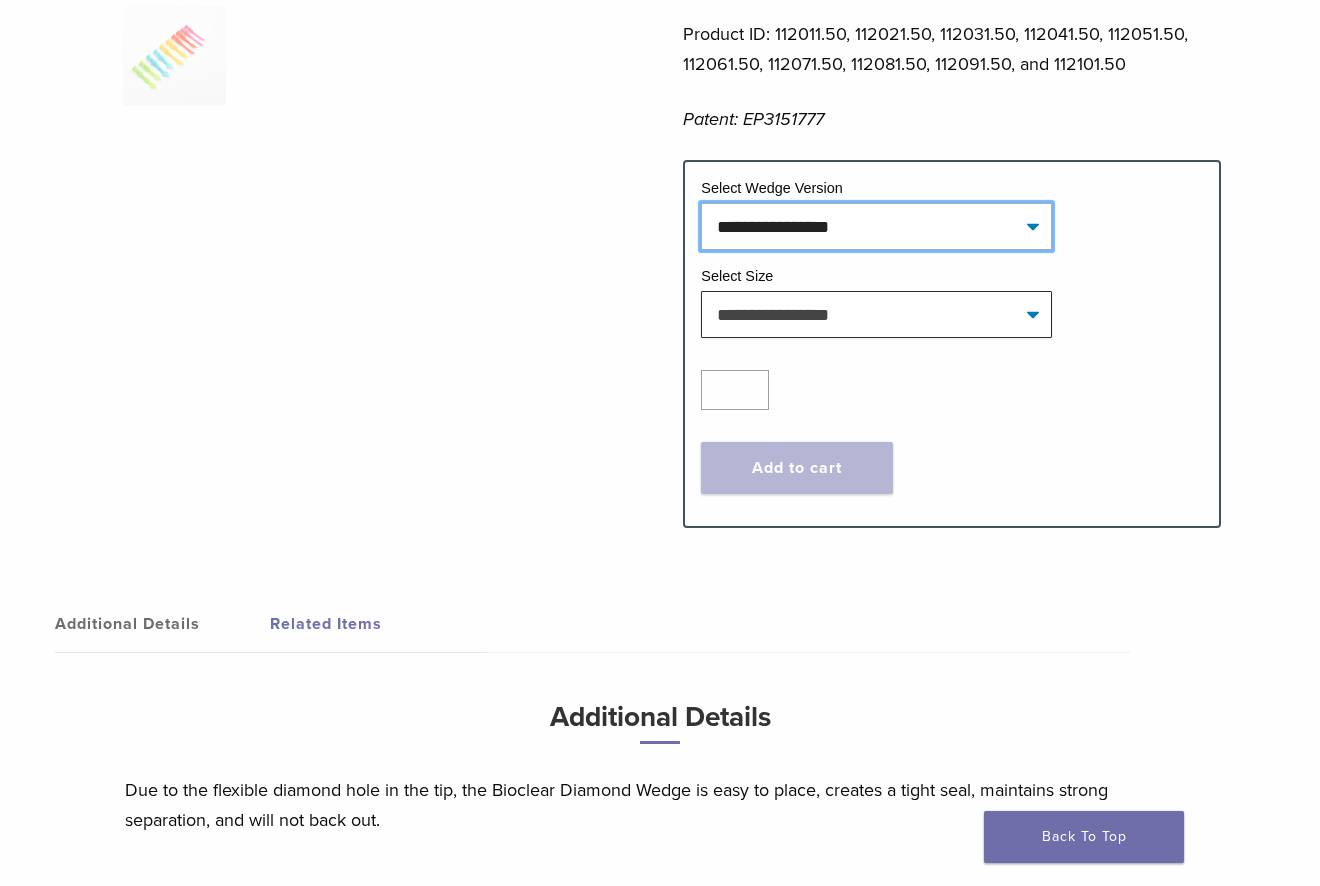 click on "**********" at bounding box center (876, 226) 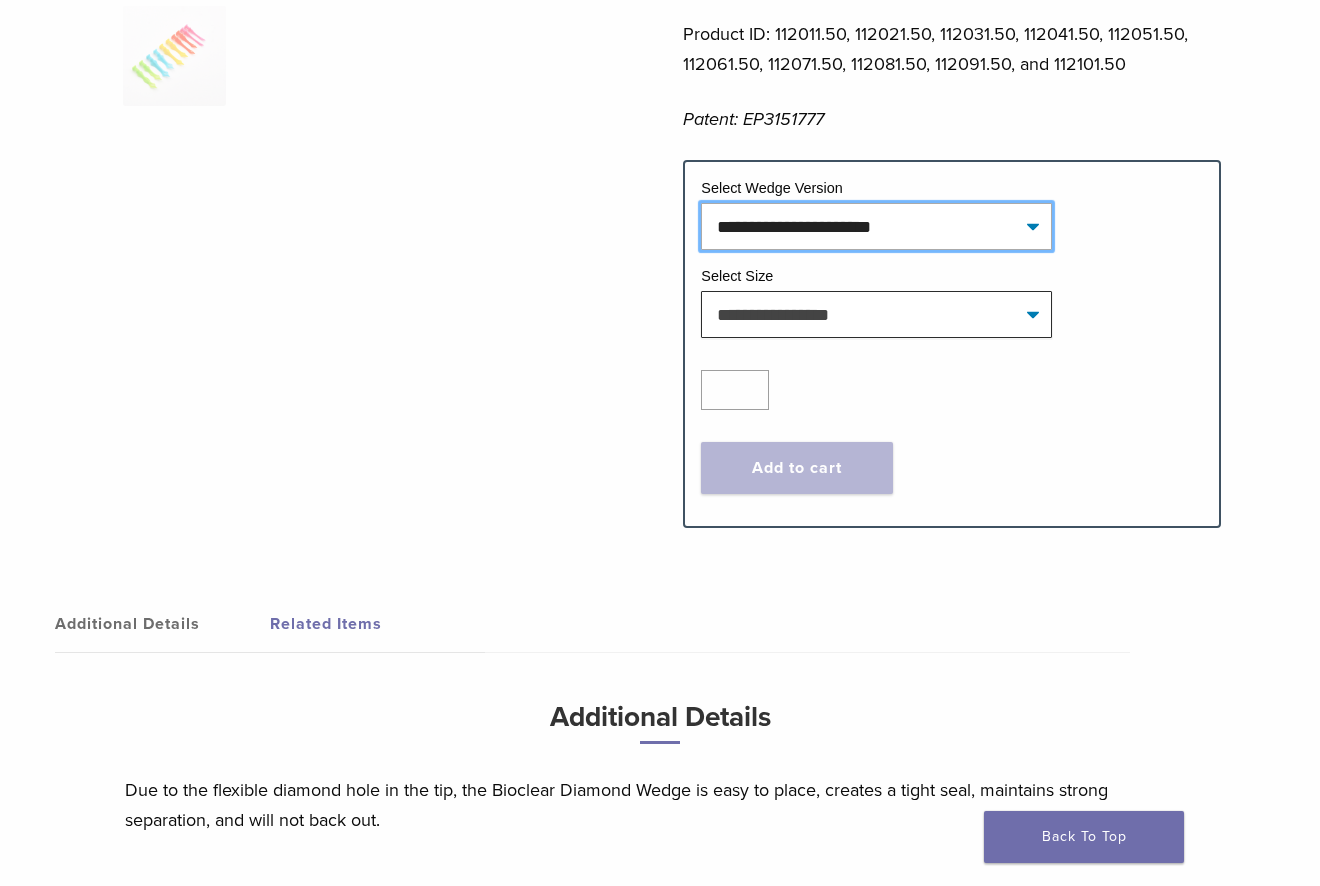 click on "**********" at bounding box center [876, 226] 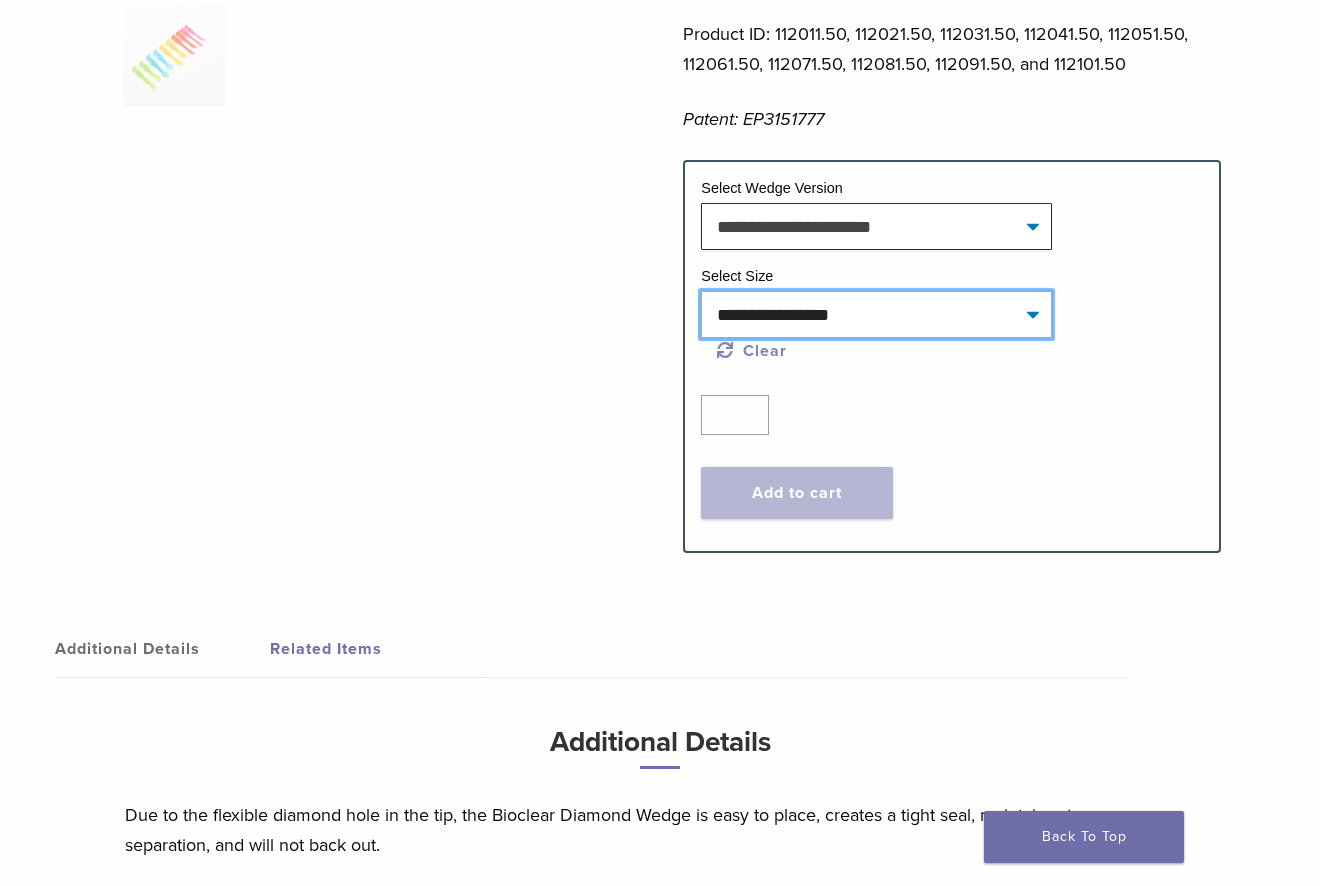 click on "**********" at bounding box center (876, 314) 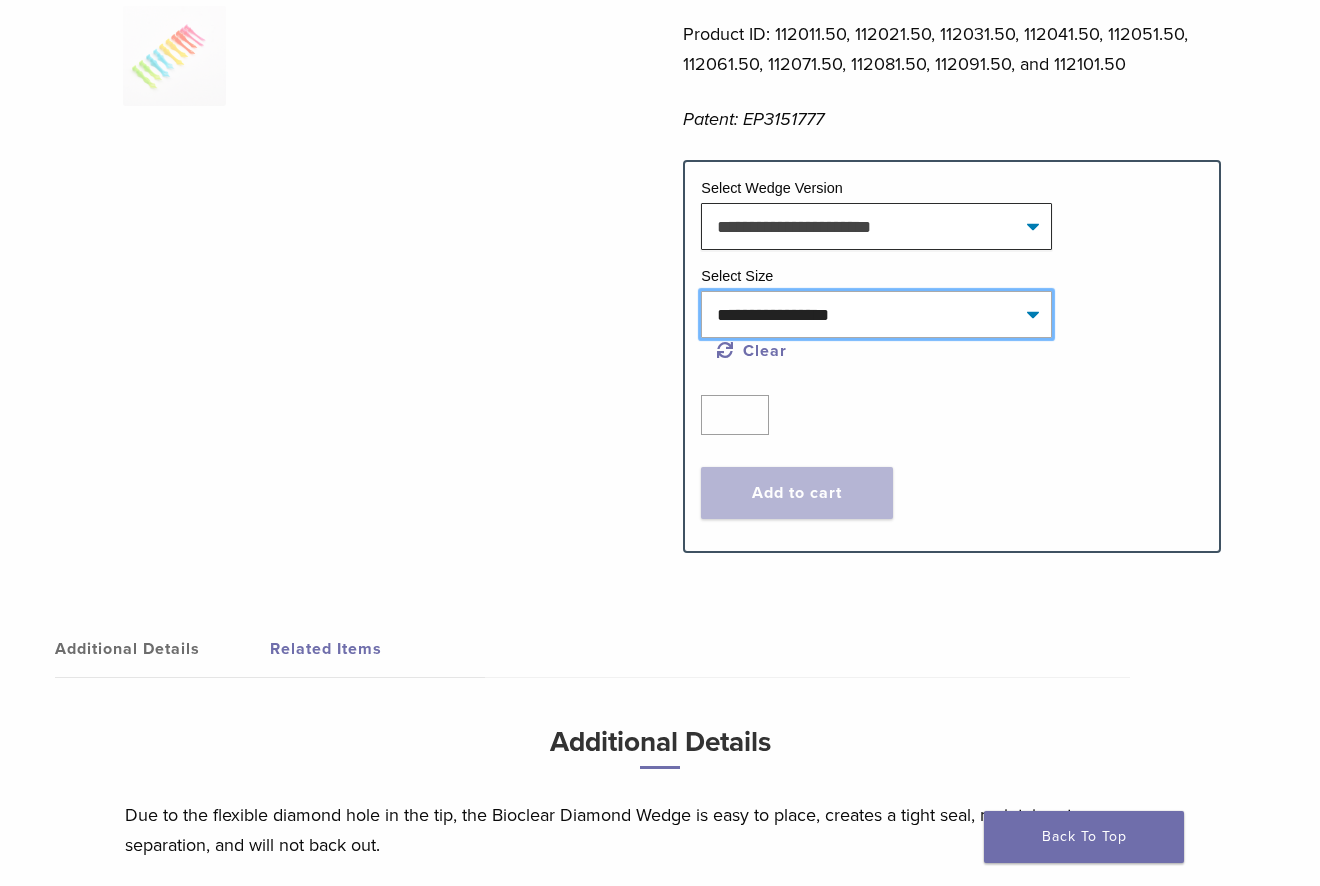 select on "*****" 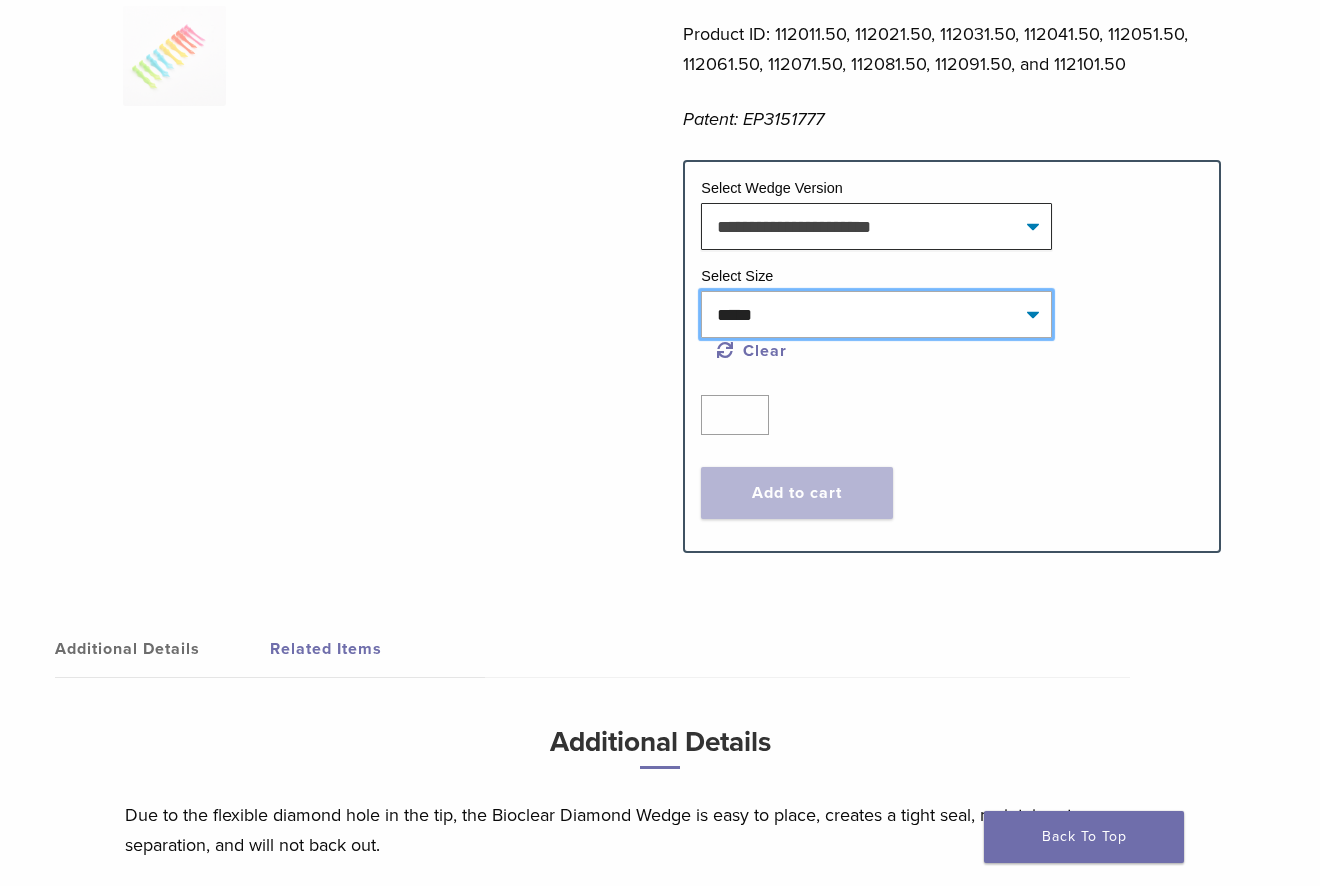 click on "**********" at bounding box center [876, 314] 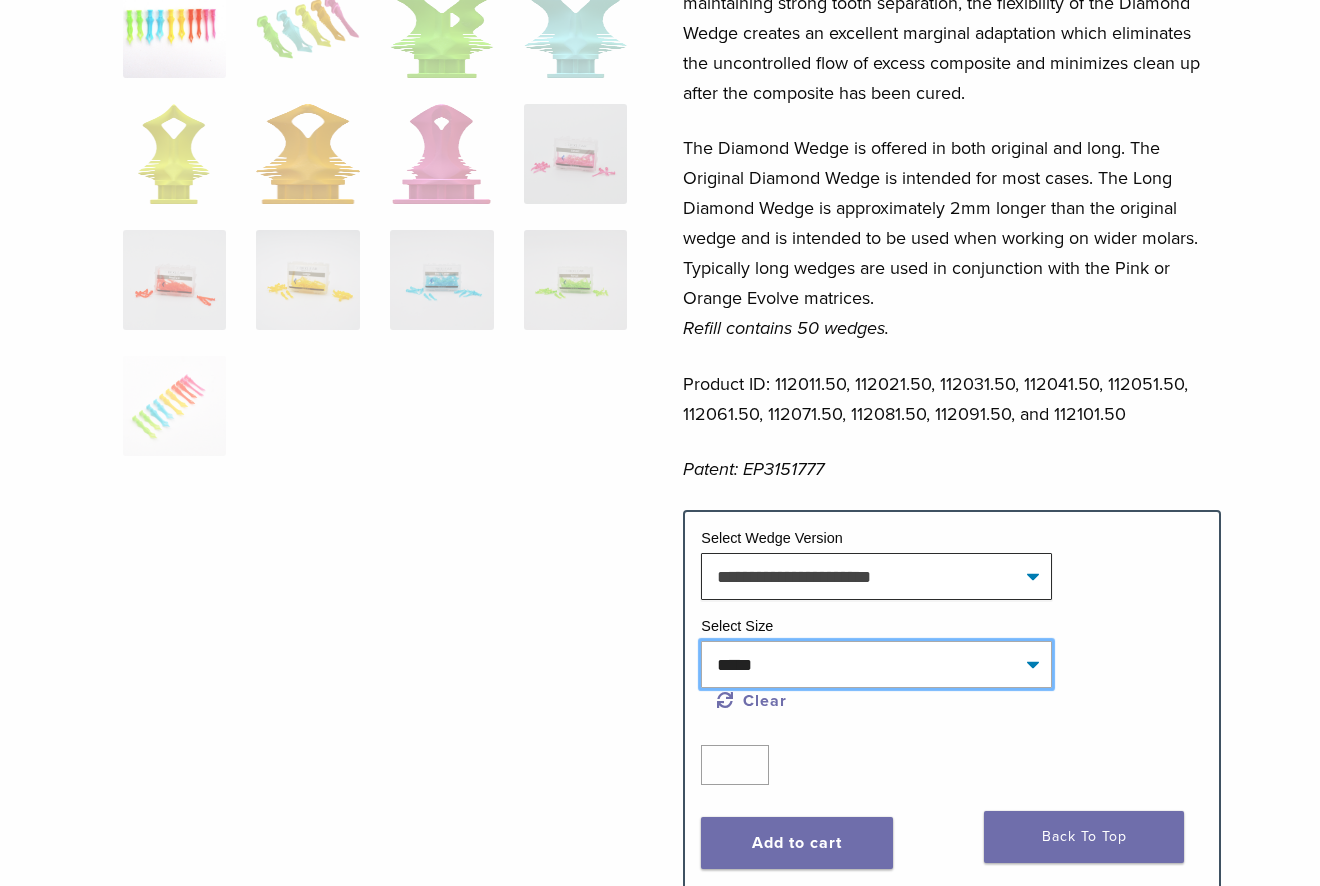 scroll, scrollTop: 800, scrollLeft: 0, axis: vertical 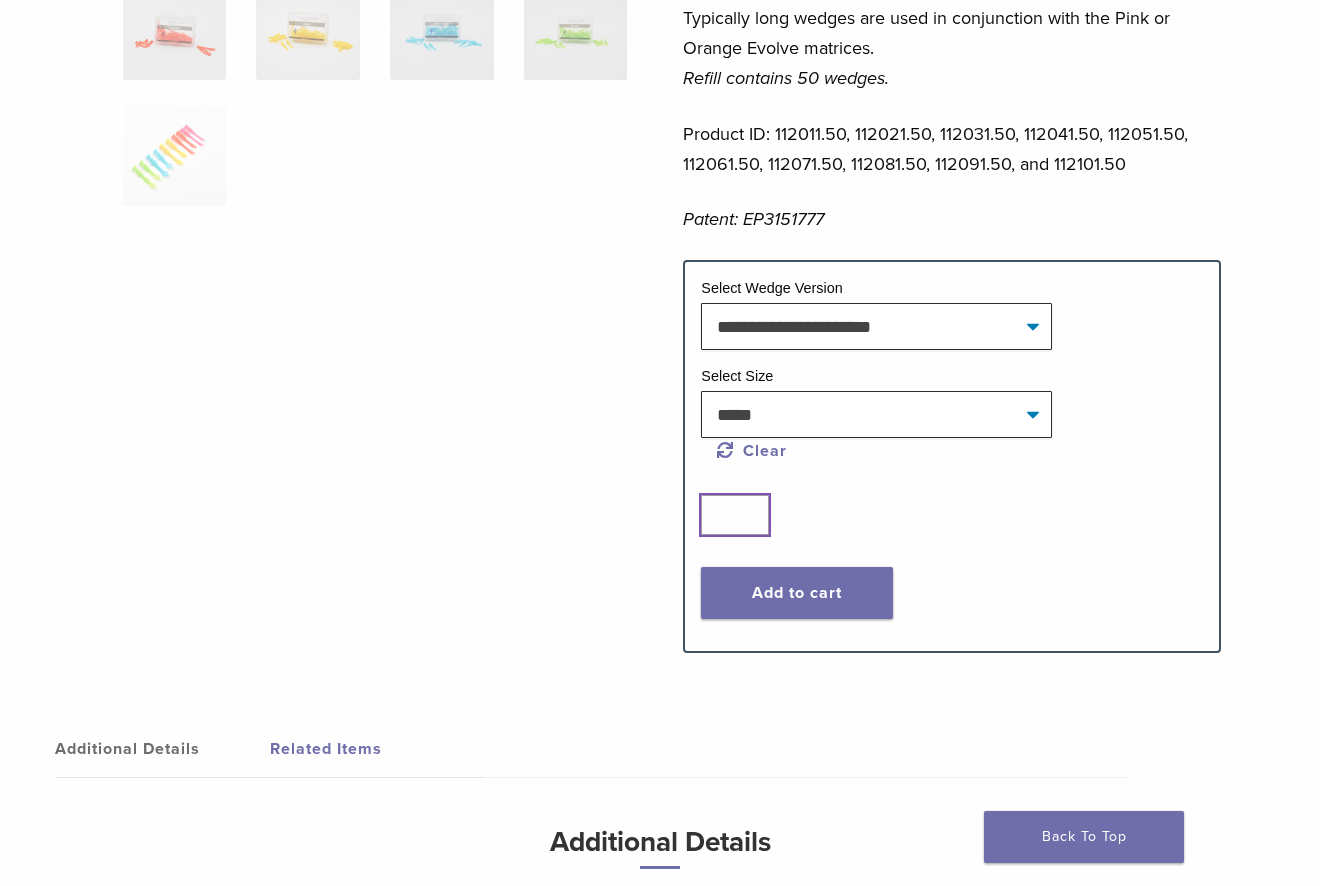 click on "*" at bounding box center [735, 515] 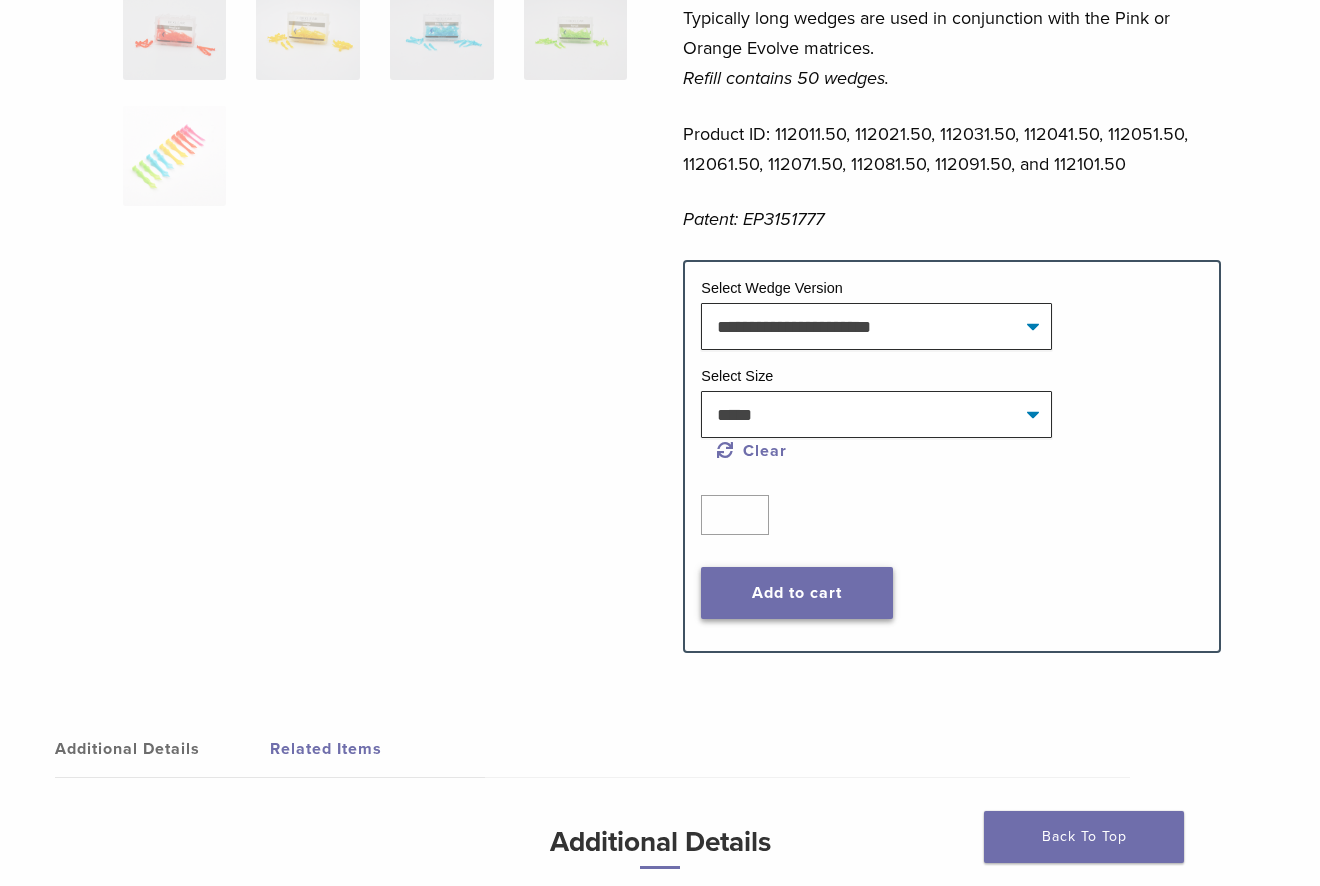 click on "Add to cart" at bounding box center (796, 593) 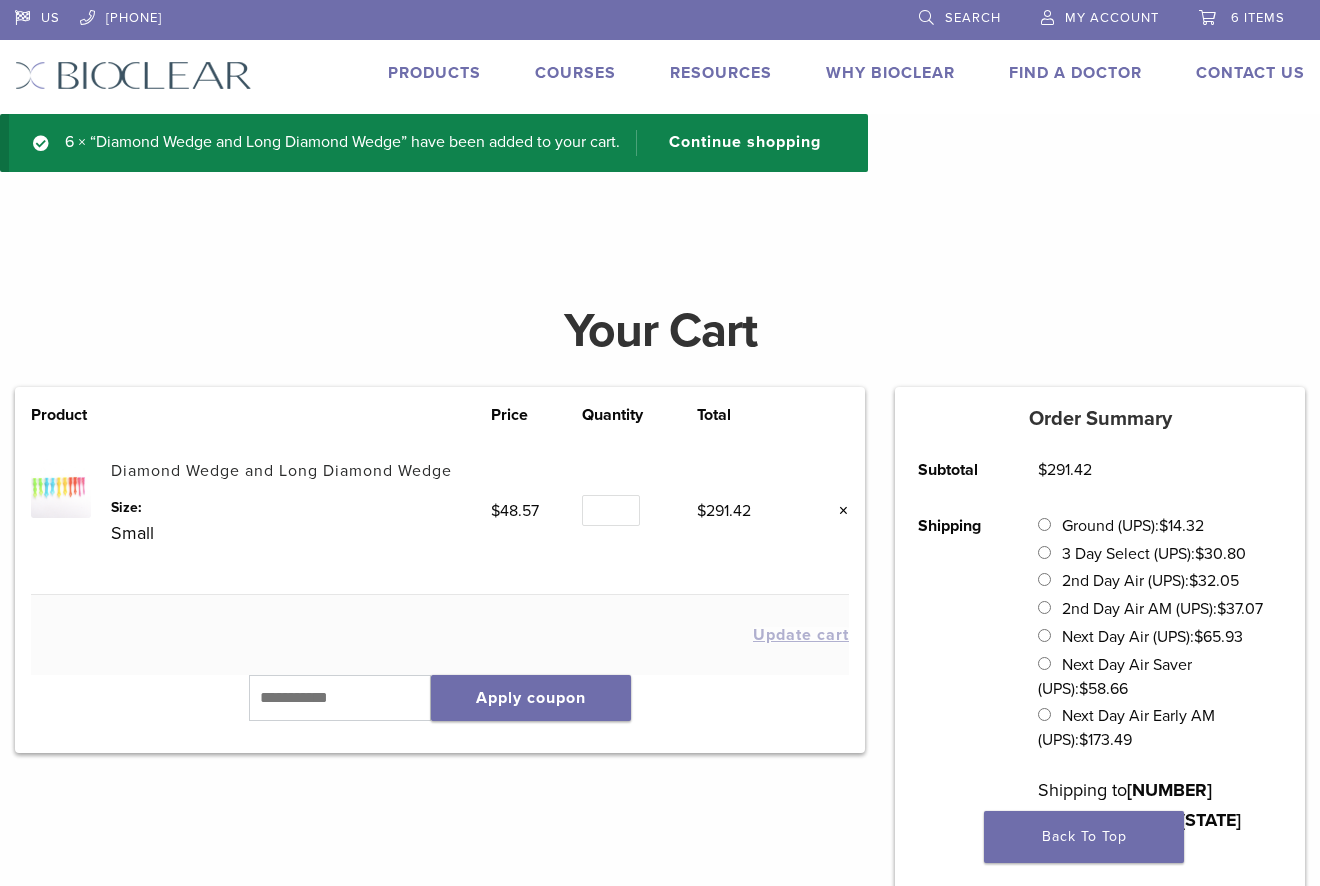 scroll, scrollTop: 0, scrollLeft: 0, axis: both 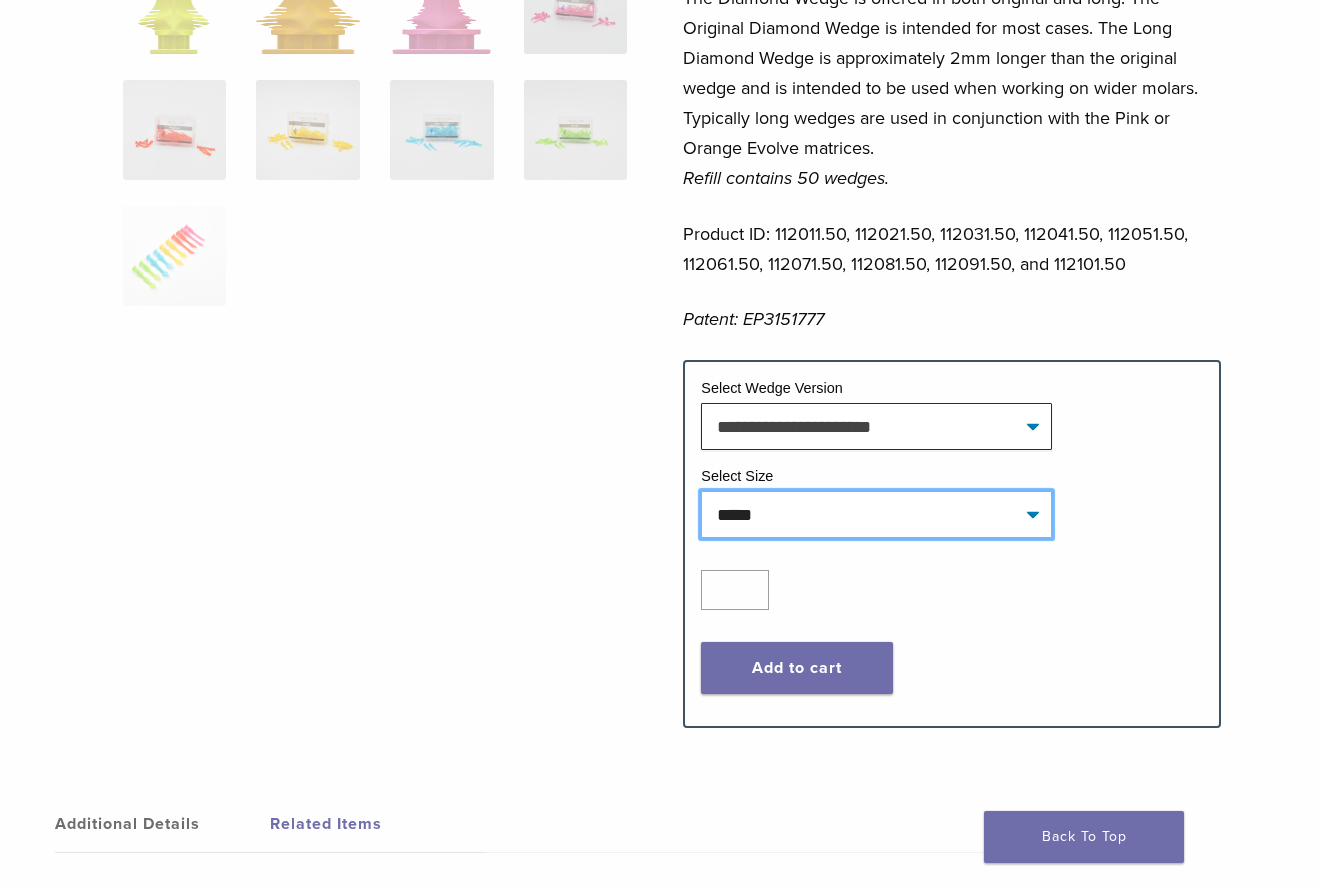 click on "**********" at bounding box center [876, 514] 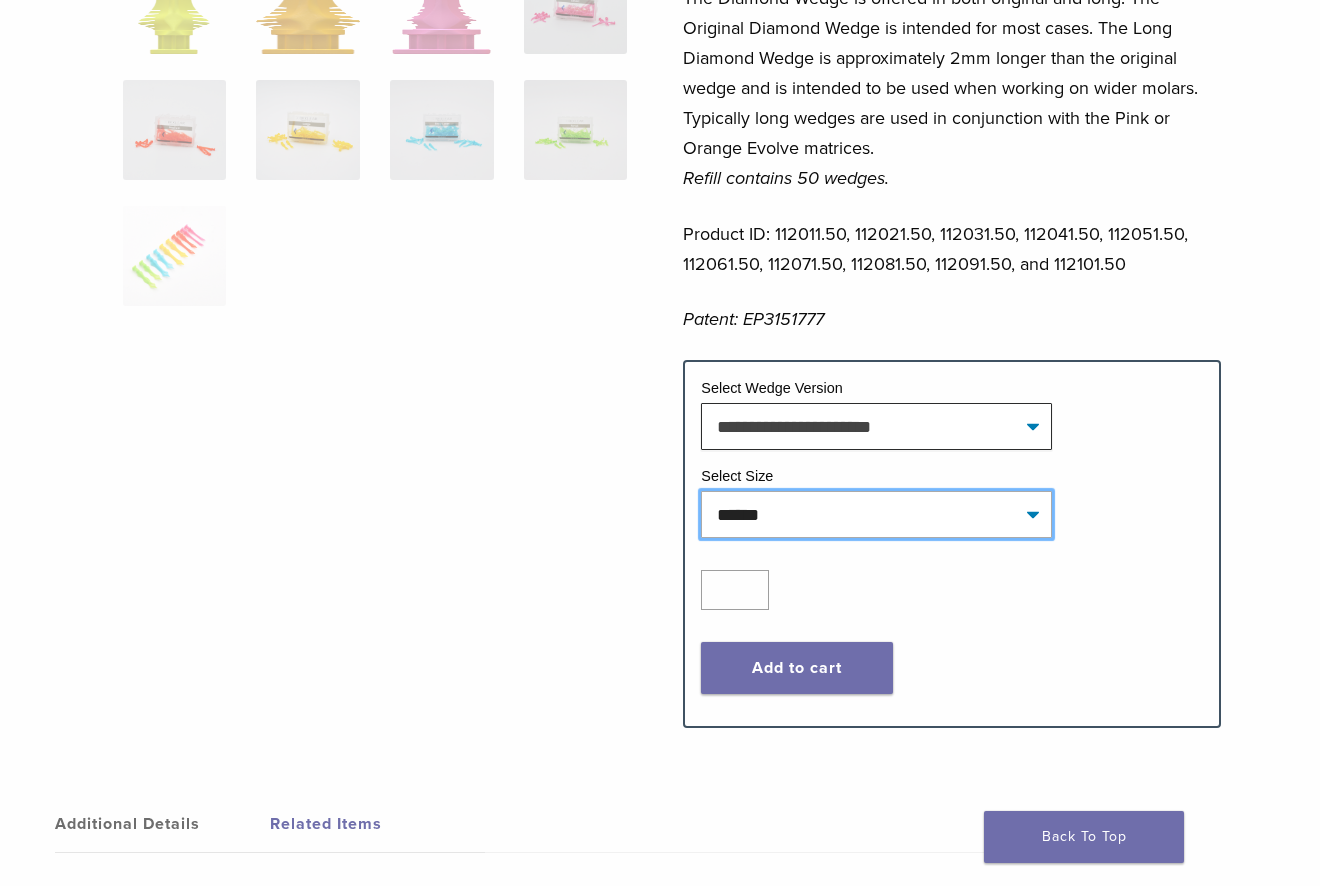 click on "**********" at bounding box center (876, 514) 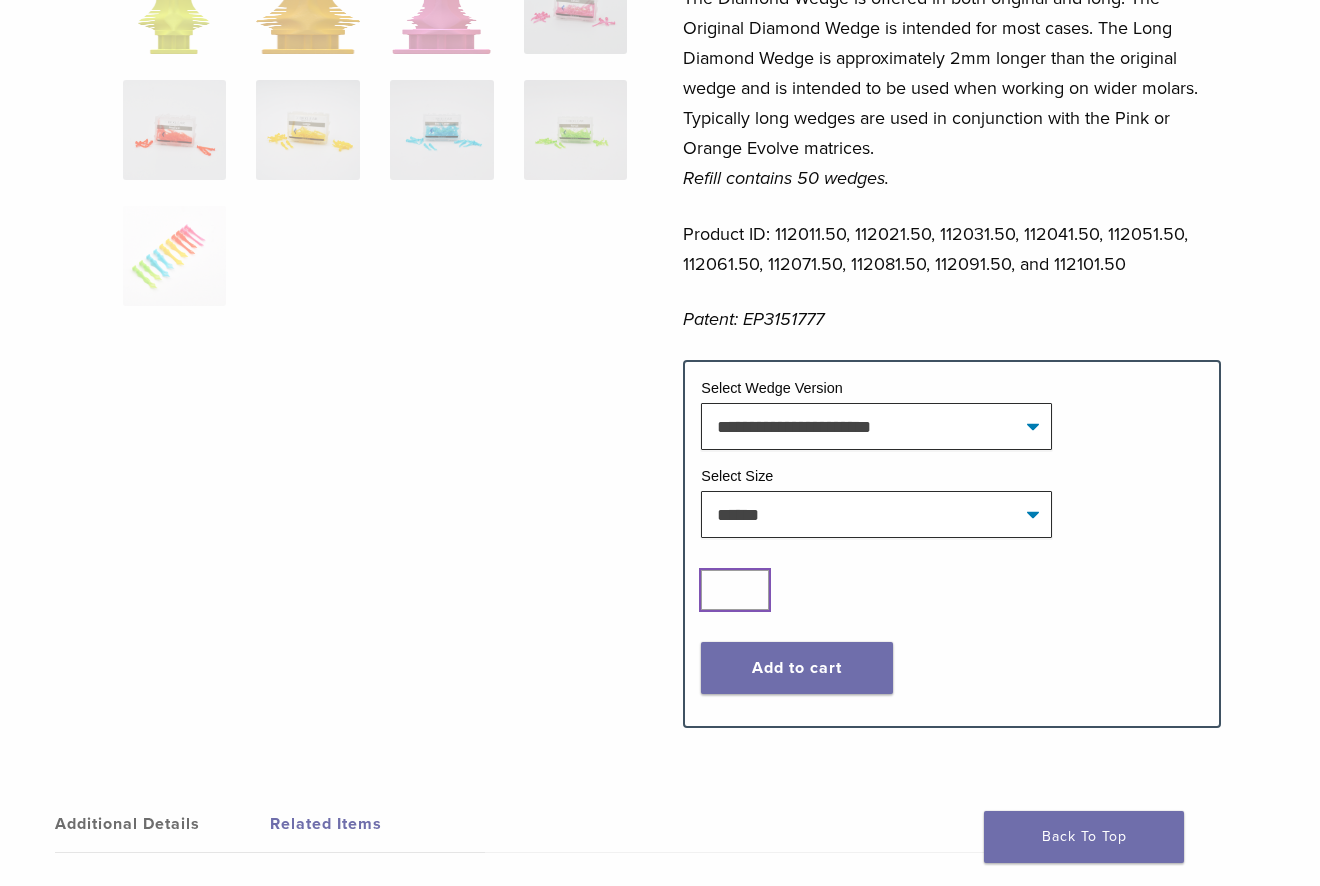 click on "*" at bounding box center (735, 590) 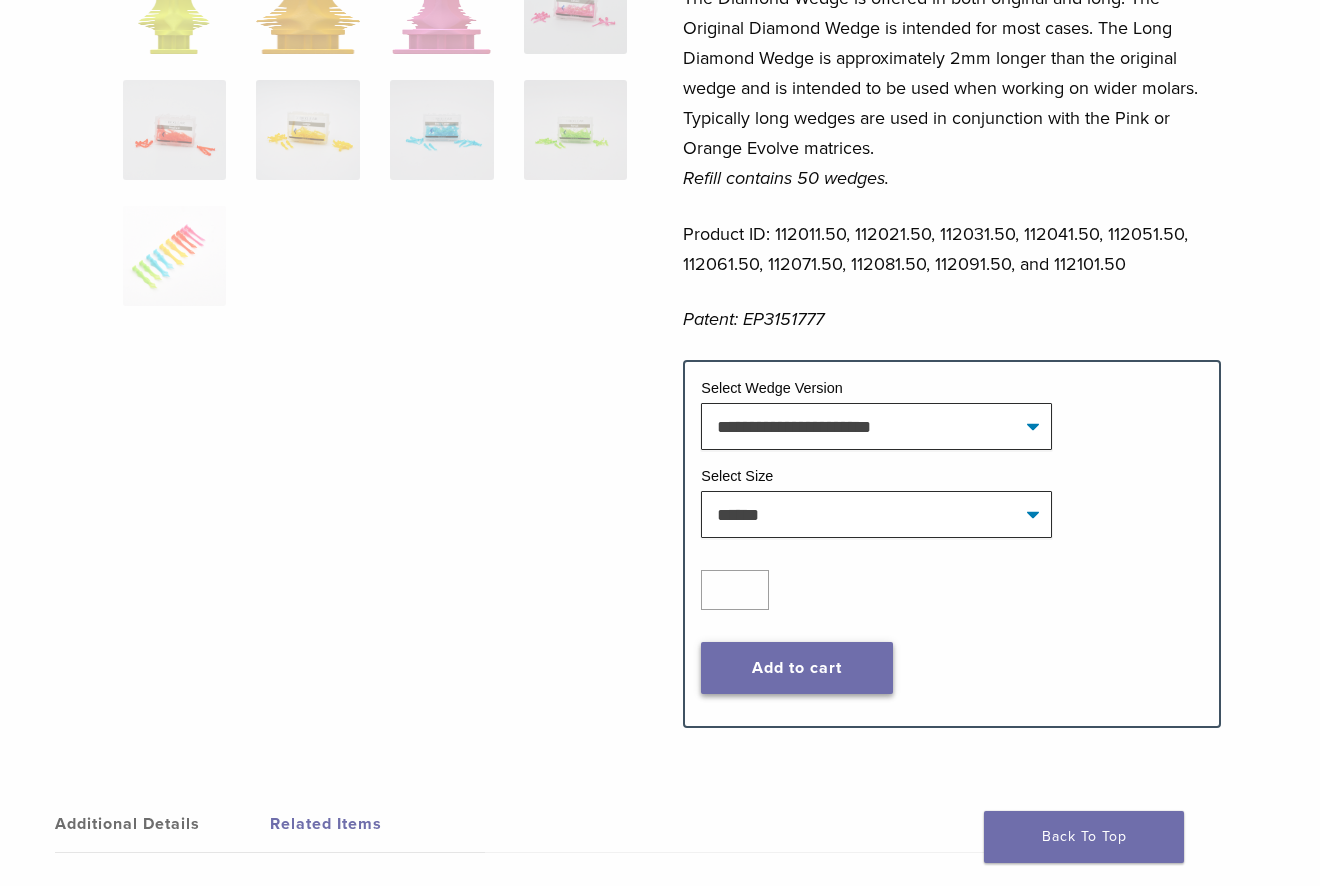 click on "Add to cart" at bounding box center (796, 668) 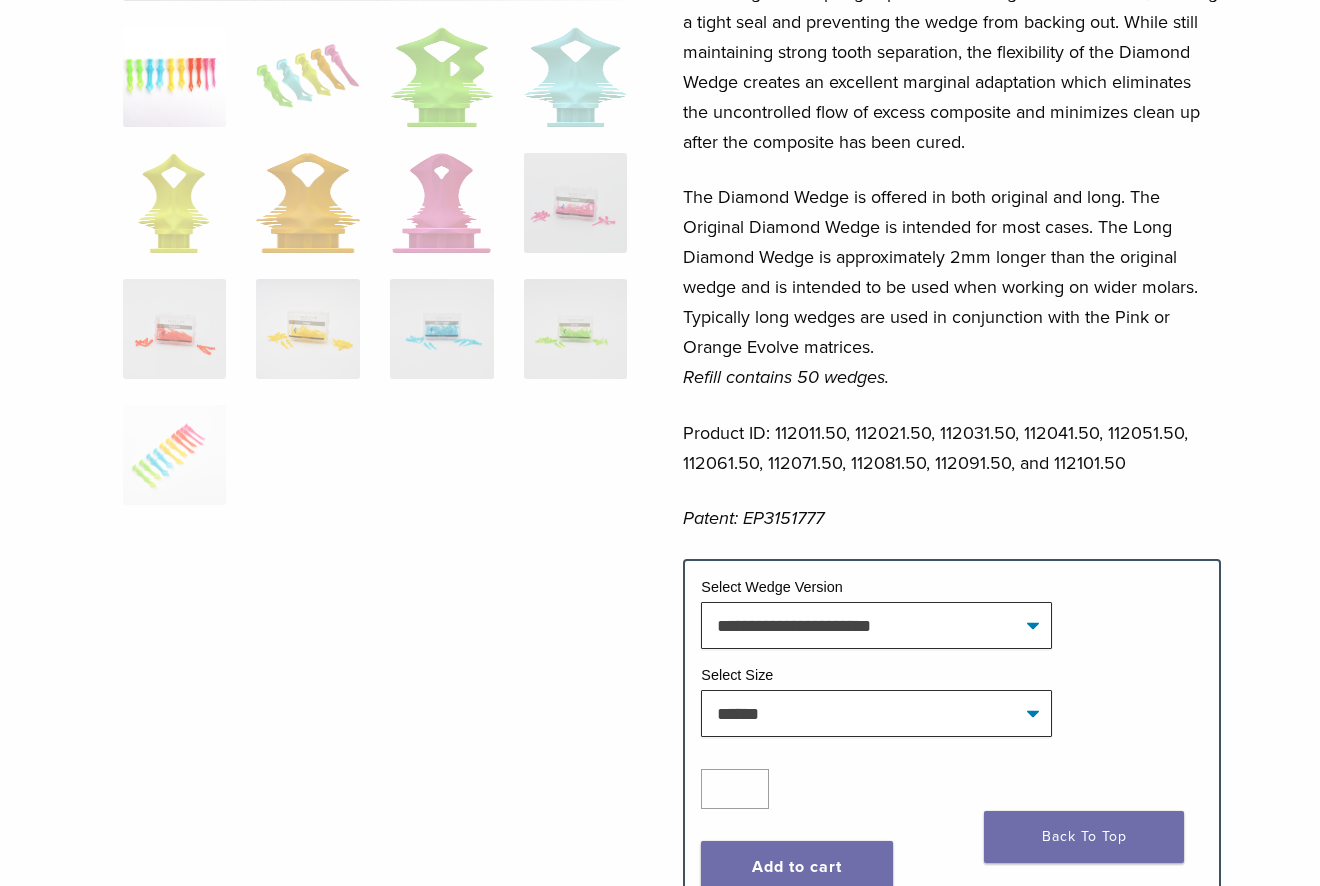 scroll, scrollTop: 500, scrollLeft: 0, axis: vertical 